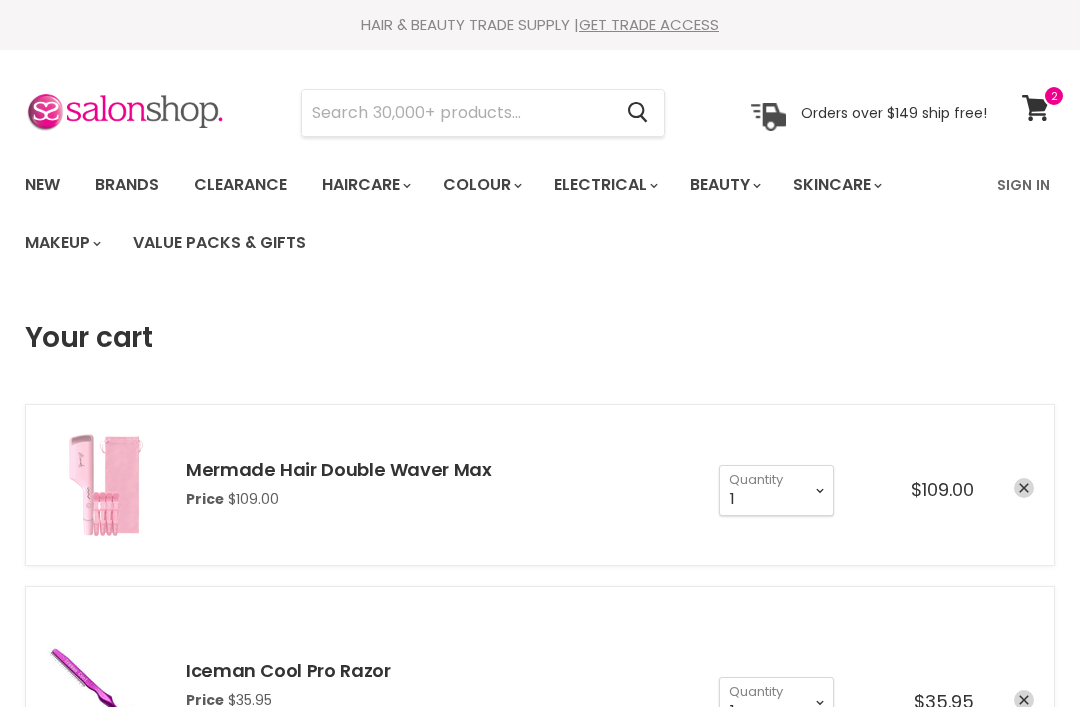 click at bounding box center [456, 113] 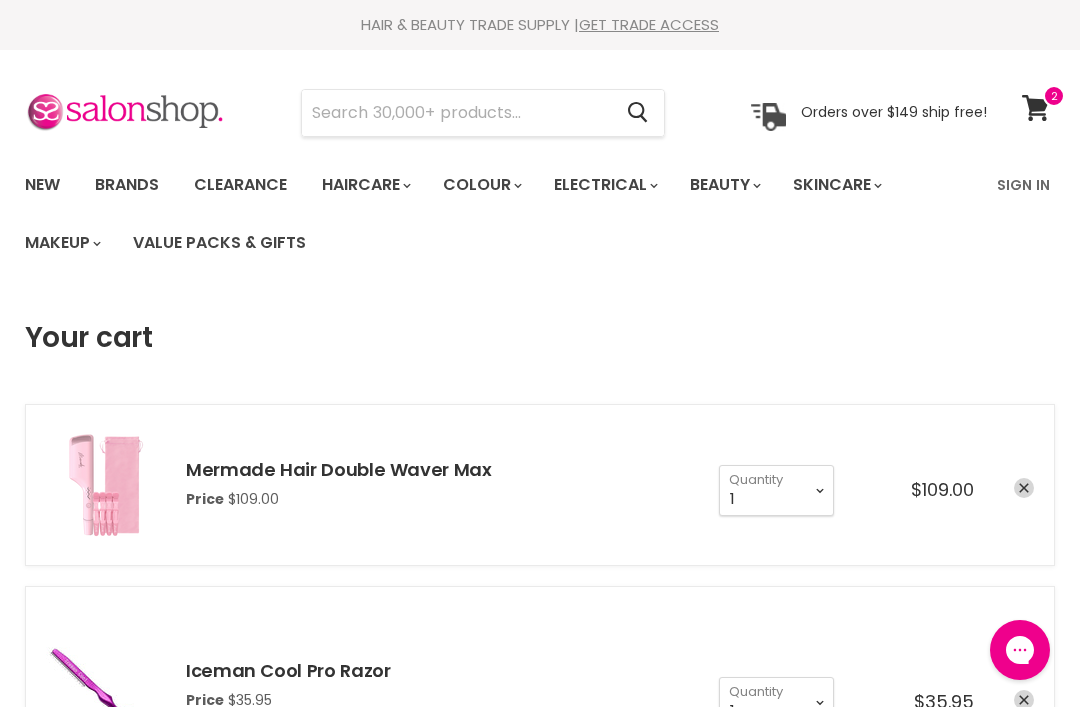 scroll, scrollTop: 0, scrollLeft: 0, axis: both 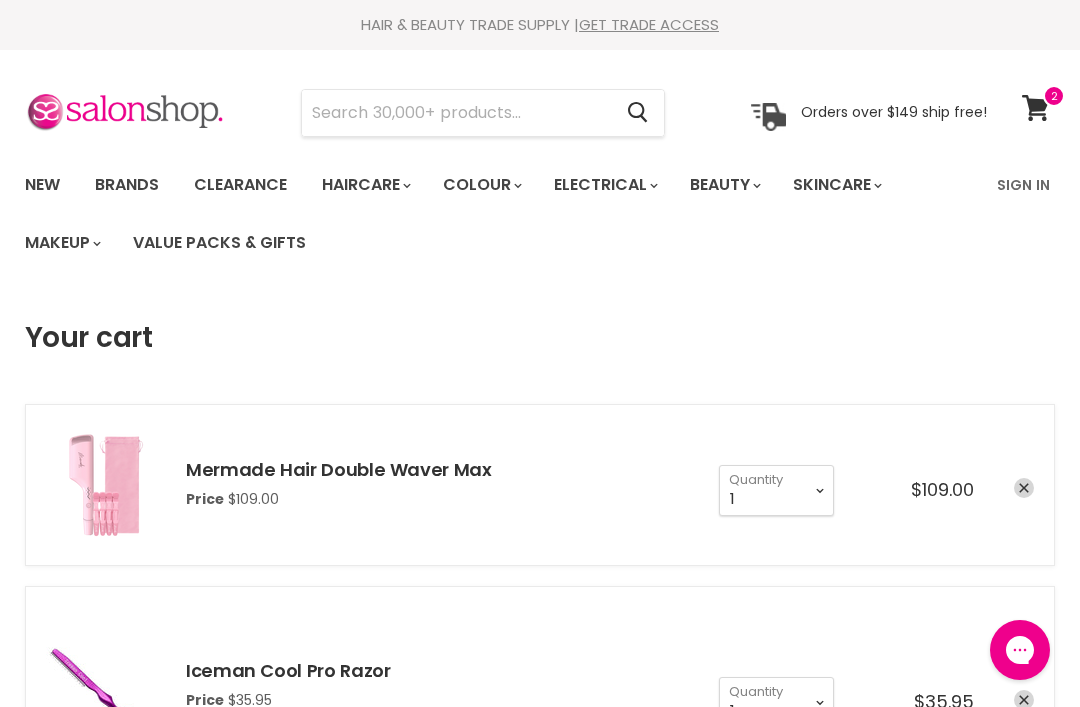 click on "Sign In" at bounding box center (1023, 185) 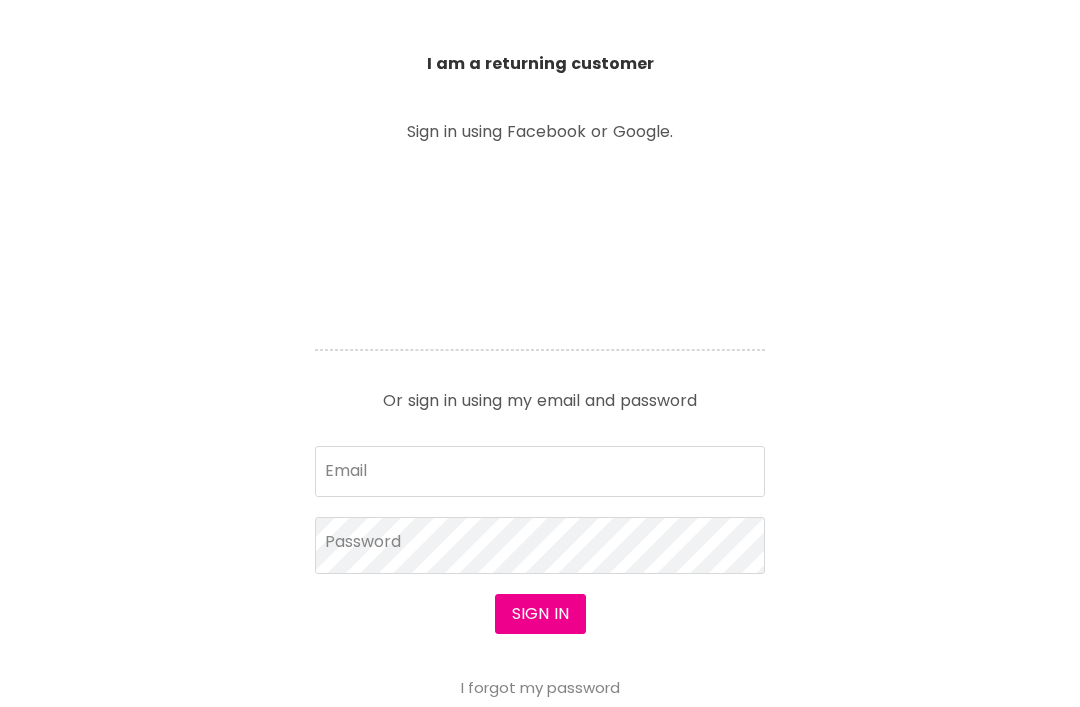 scroll, scrollTop: 738, scrollLeft: 0, axis: vertical 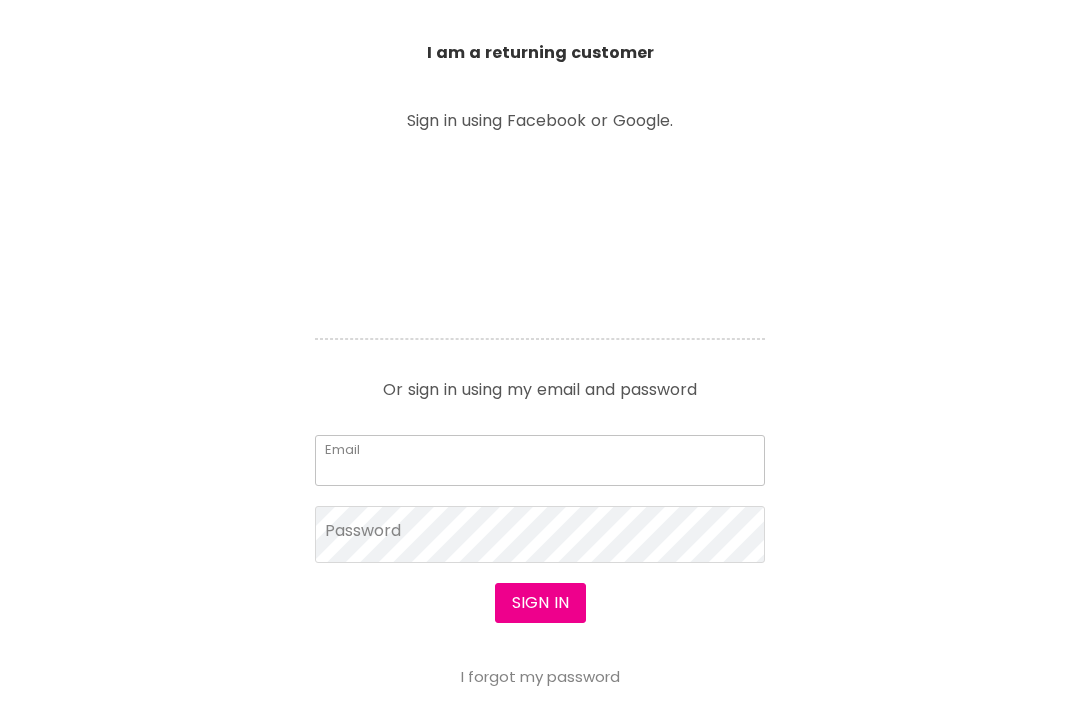 click on "Email" at bounding box center [540, 461] 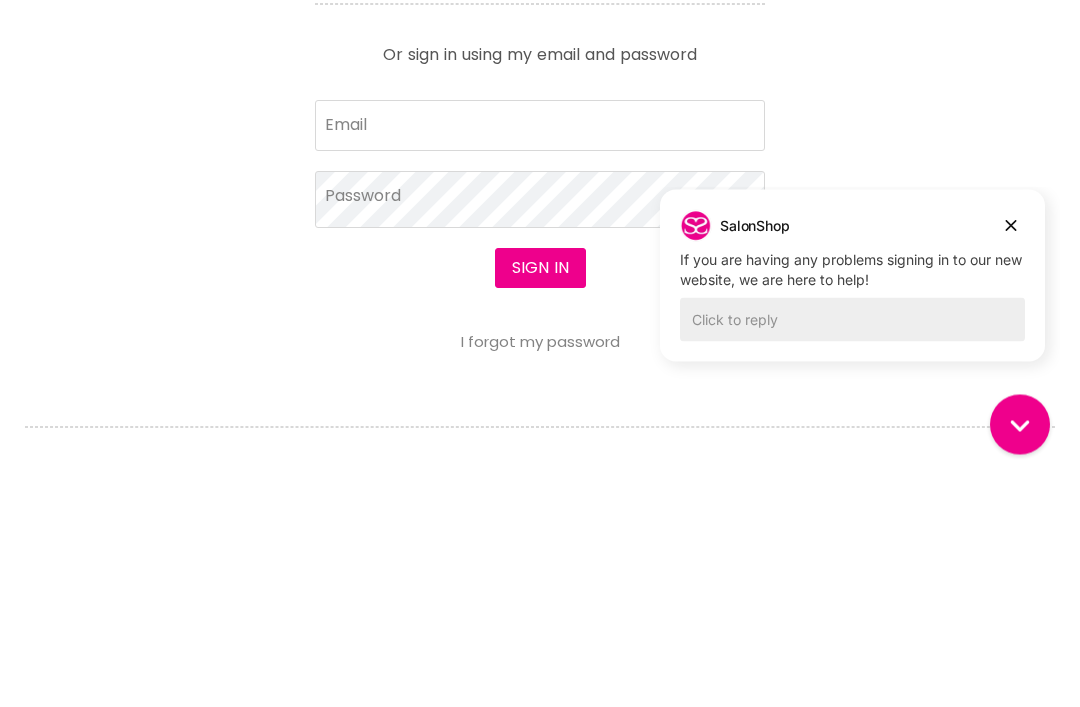 scroll, scrollTop: 1029, scrollLeft: 0, axis: vertical 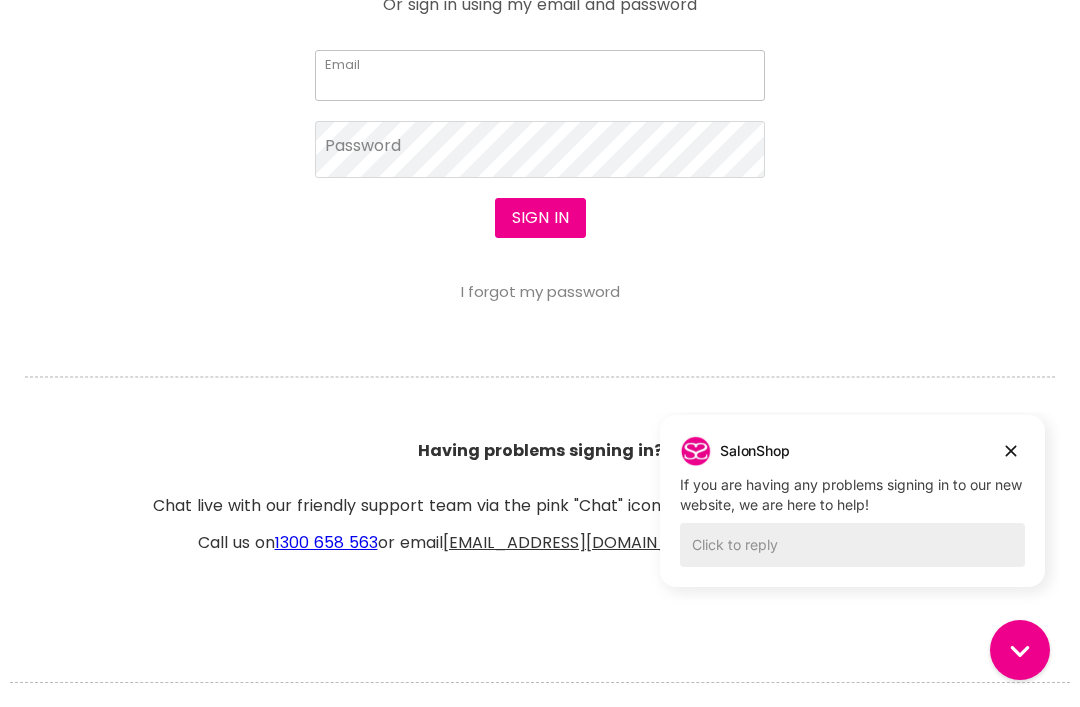 click on "Email" at bounding box center [540, 75] 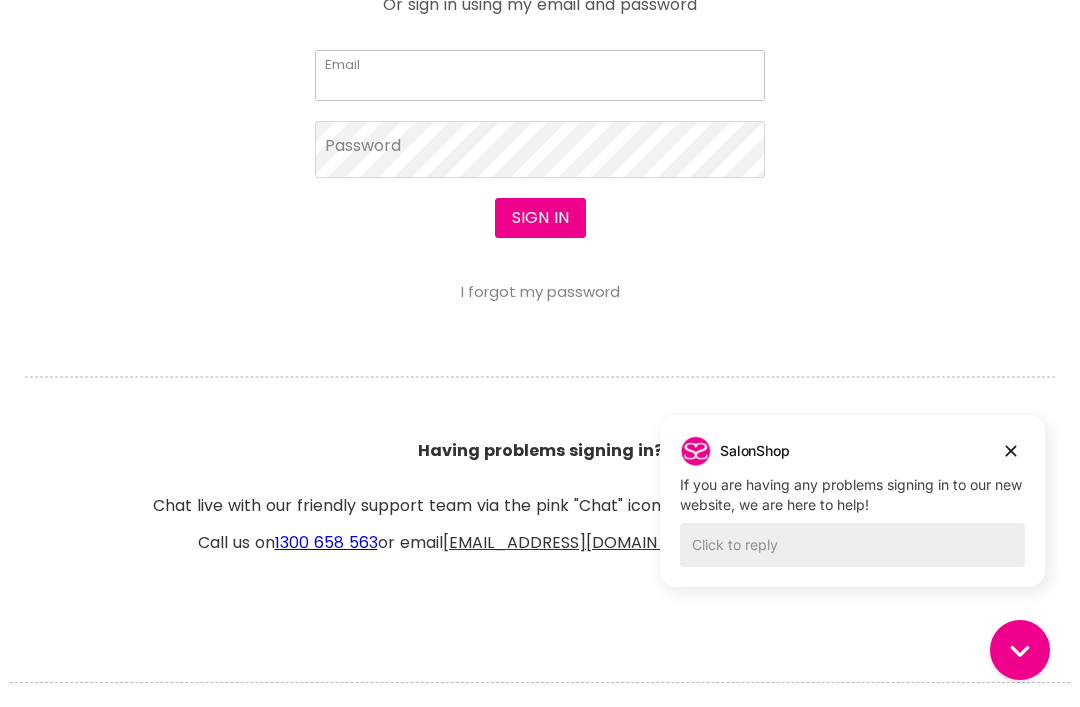 click on "Email" at bounding box center [540, 75] 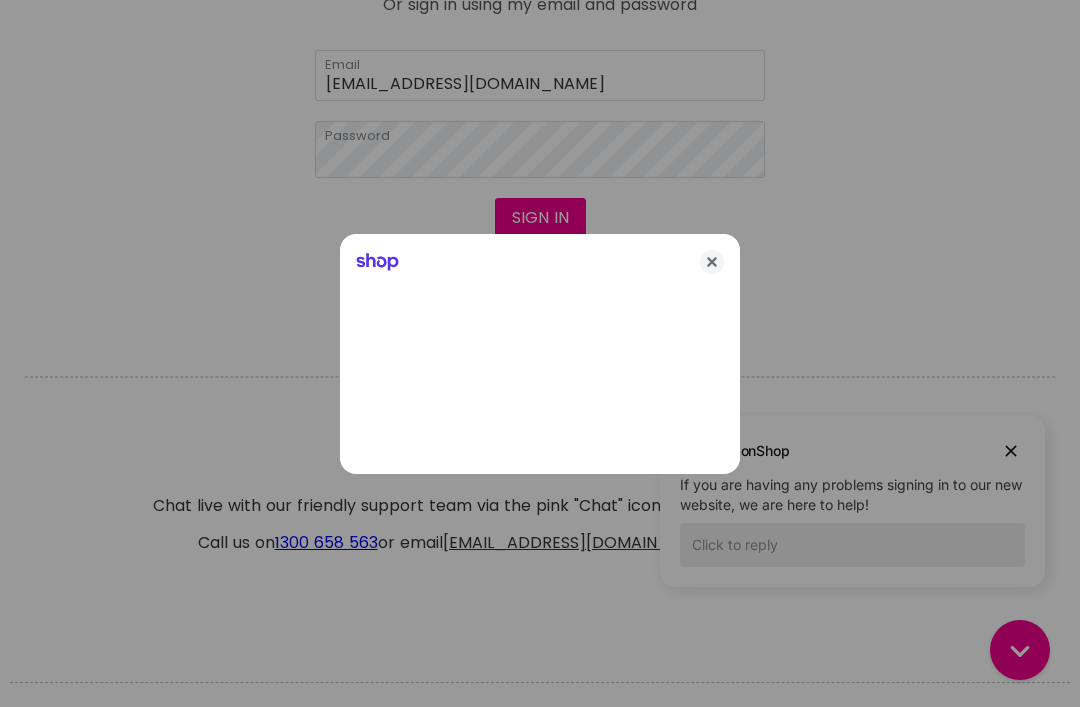 click 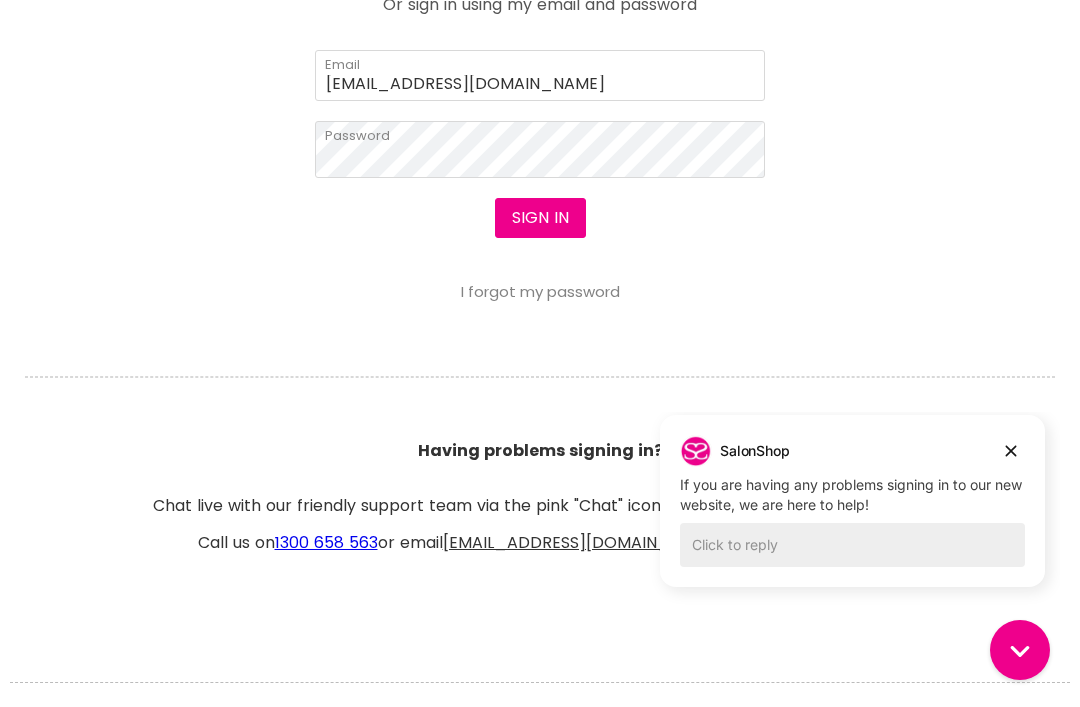 click on "Sign in" at bounding box center [540, 218] 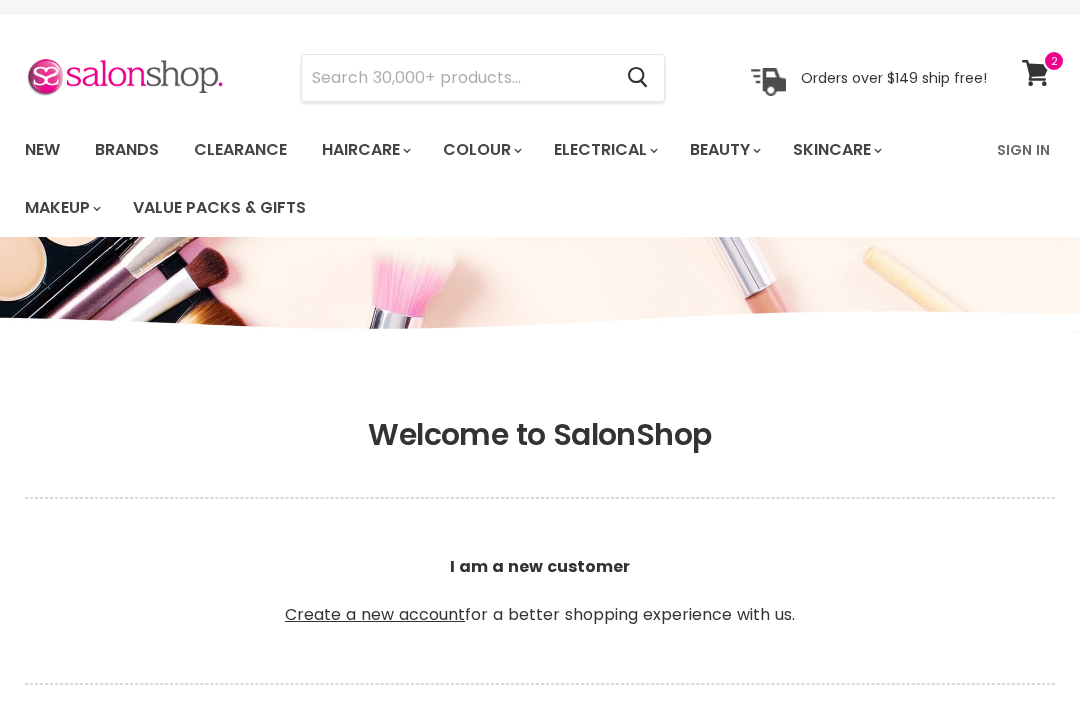 scroll, scrollTop: 37, scrollLeft: 0, axis: vertical 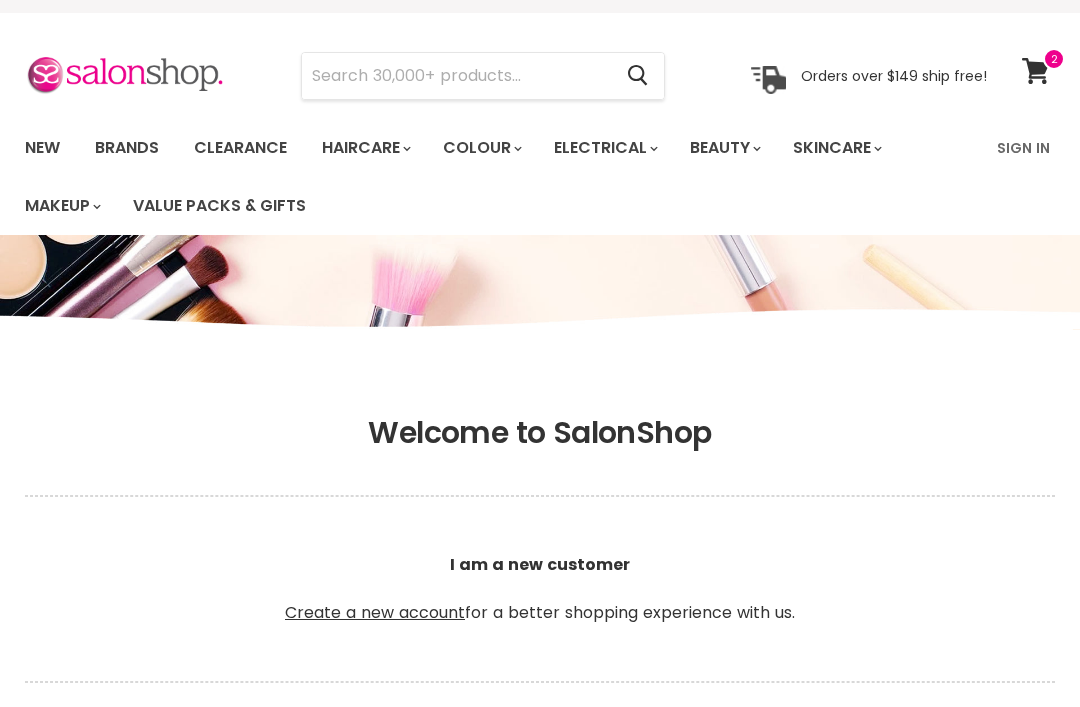 click on "Sign In" at bounding box center [1023, 148] 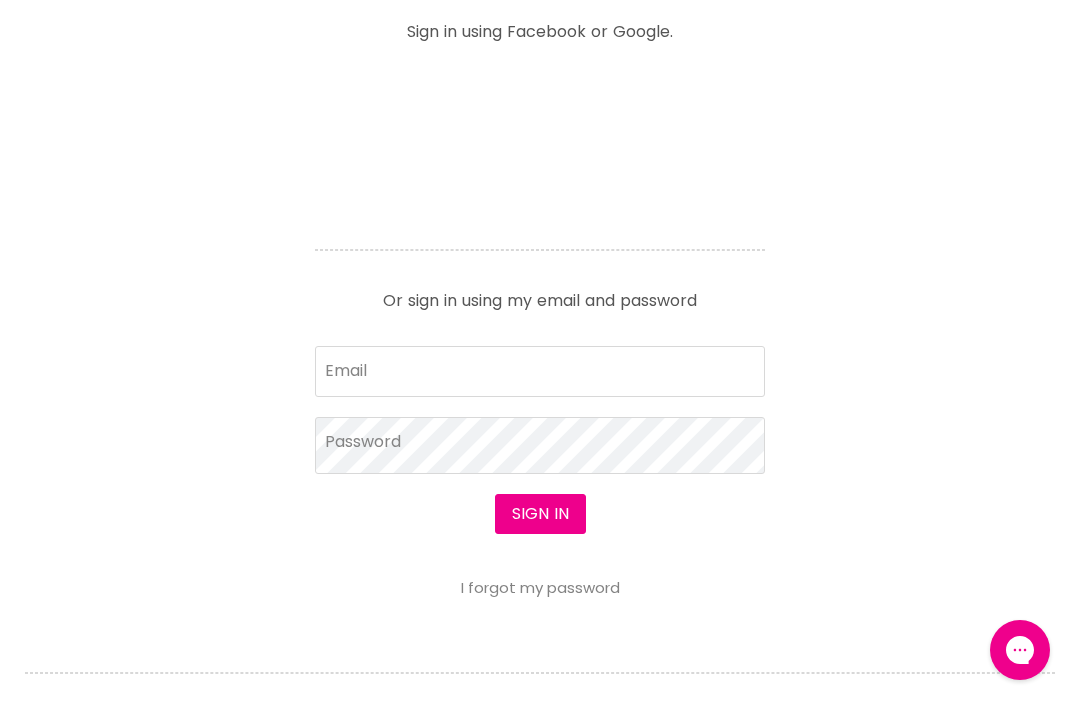 scroll, scrollTop: 0, scrollLeft: 0, axis: both 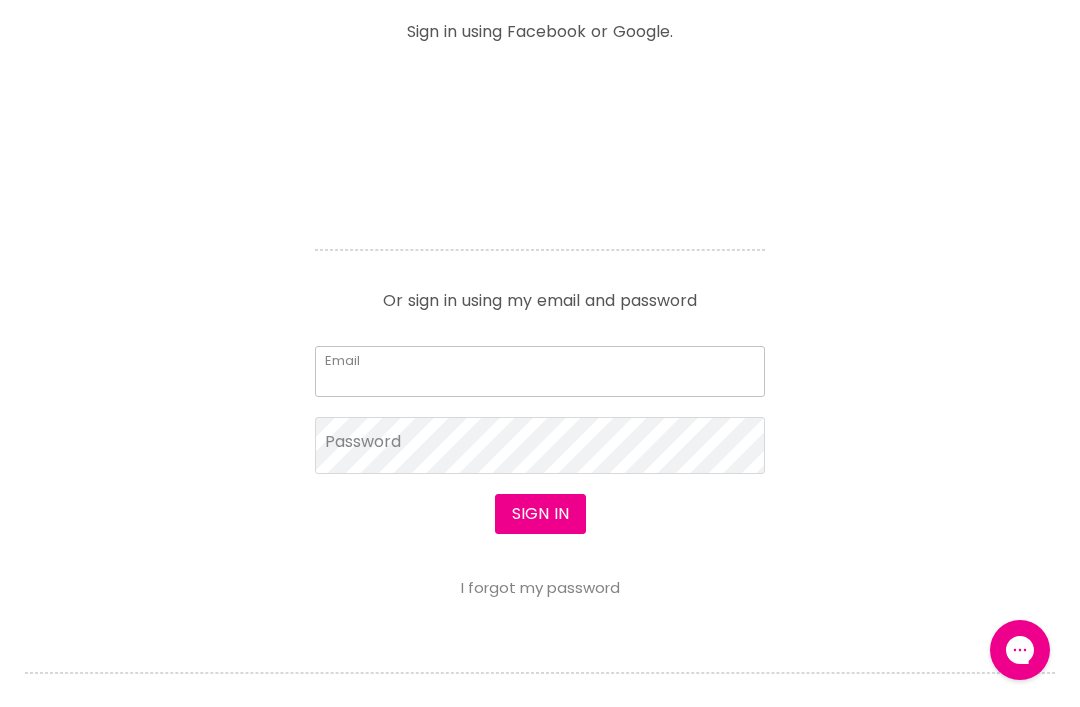 click on "Email" at bounding box center [540, 371] 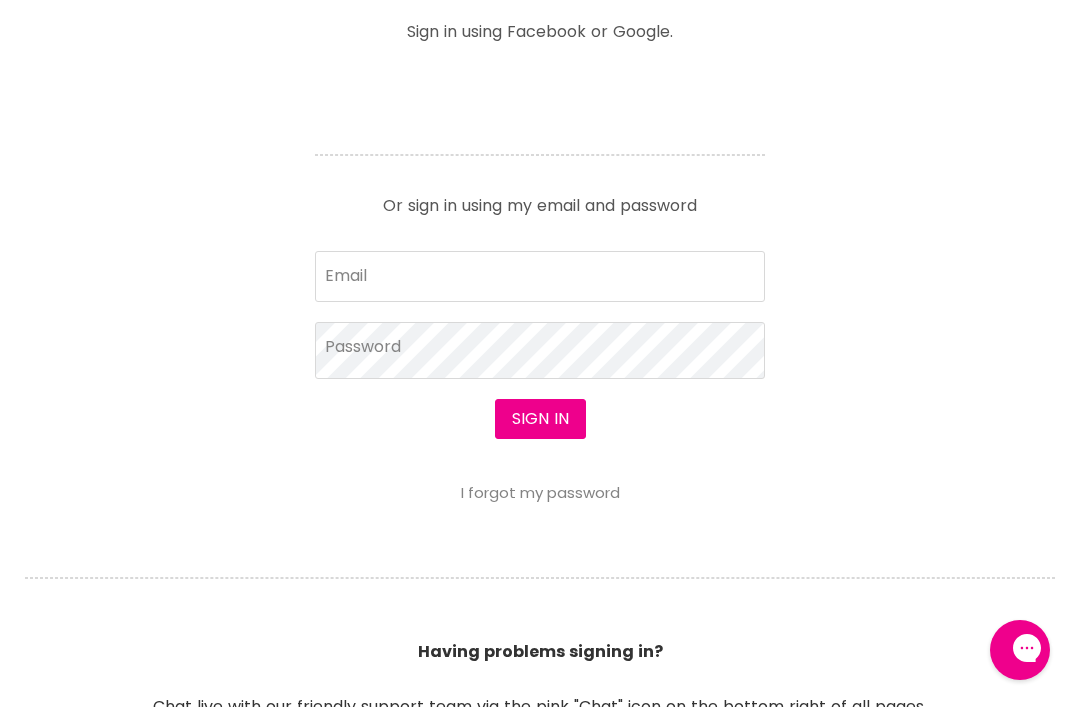 scroll, scrollTop: 979, scrollLeft: 0, axis: vertical 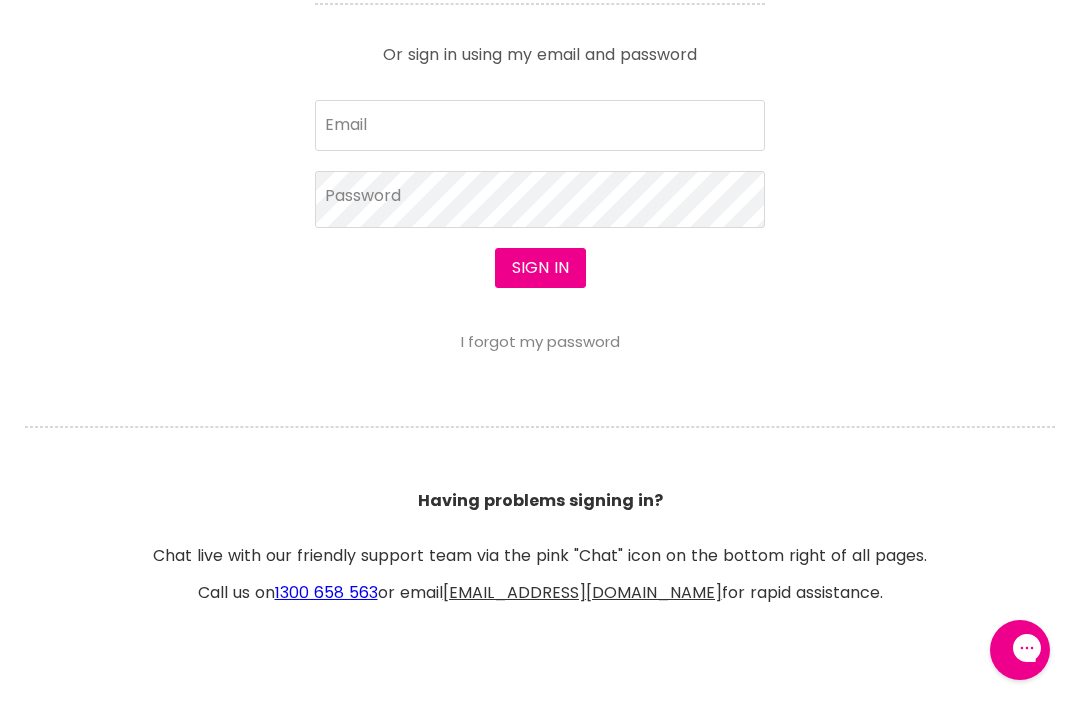 click on "Having problems signing in? Chat live with our friendly support team via the pink "Chat" icon on the bottom right of all pages.  Call us on  1300 658 563  or email  info@salonshoponline.com.au  for rapid assistance." at bounding box center (540, 501) 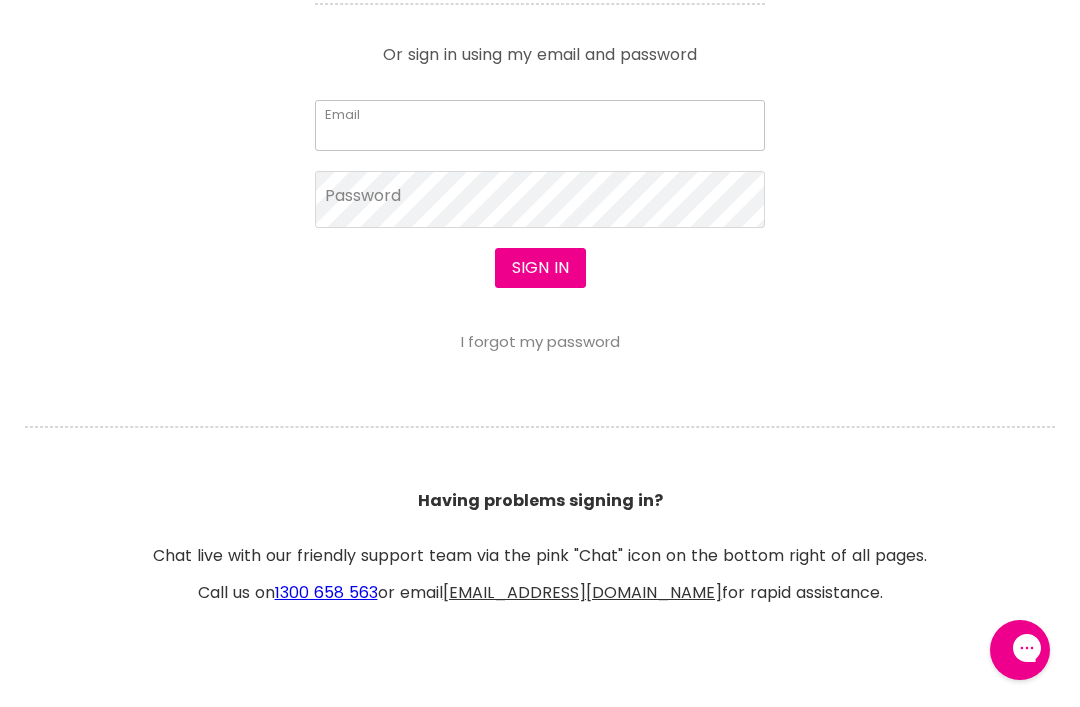 click on "Email" at bounding box center (540, 125) 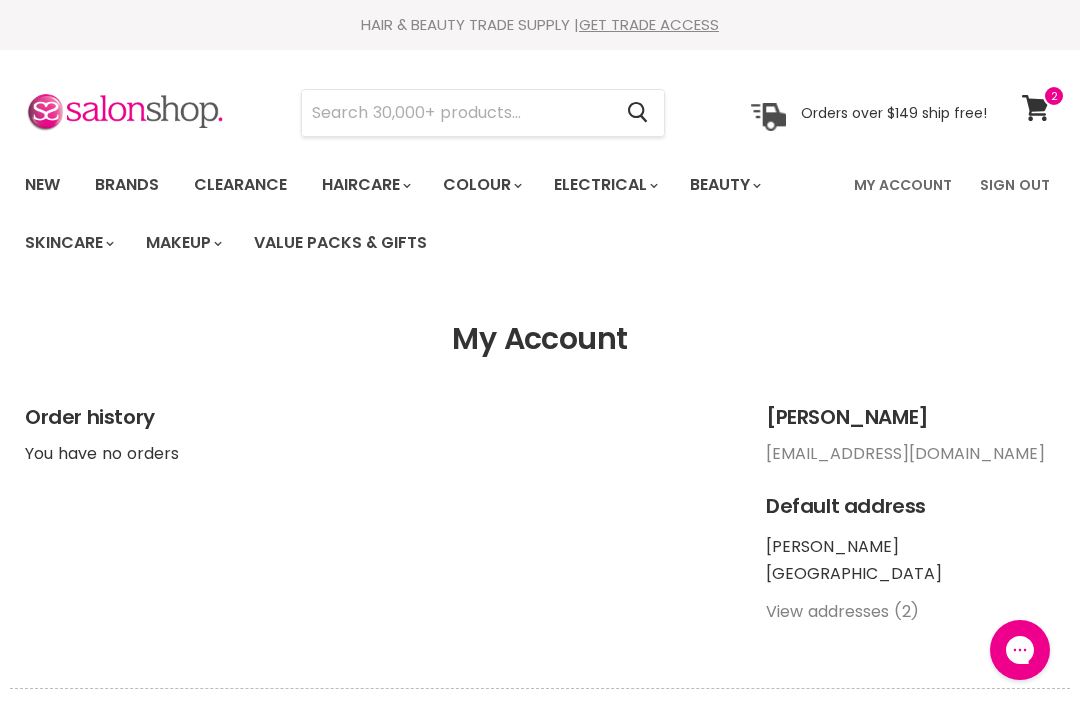 scroll, scrollTop: 0, scrollLeft: 0, axis: both 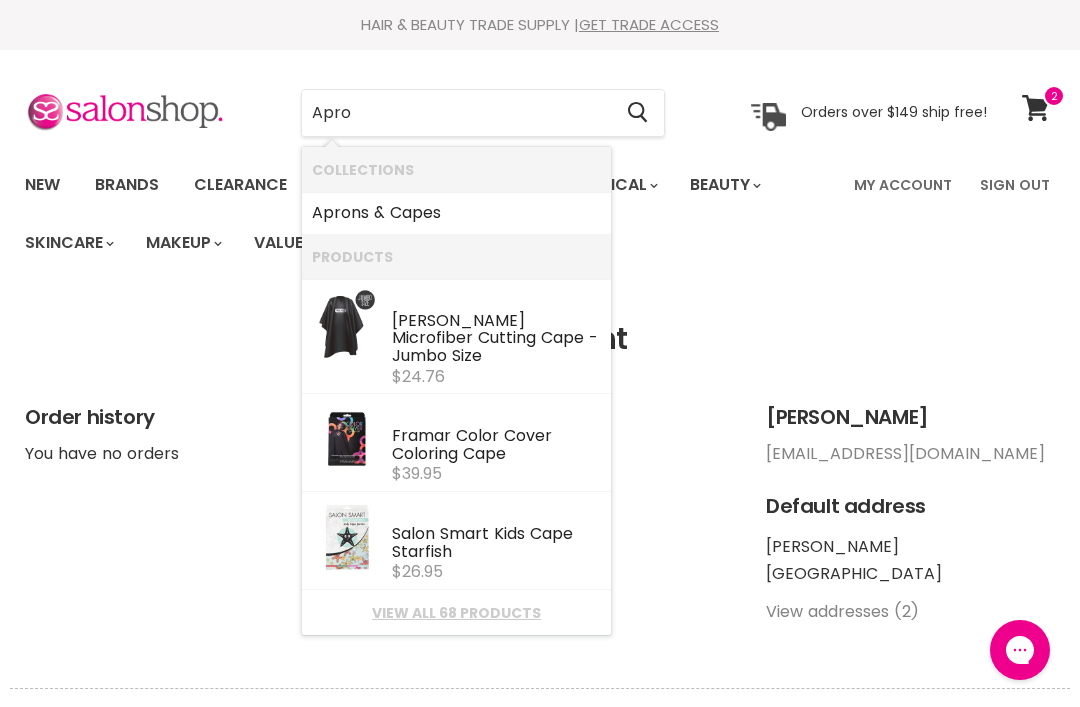 type on "Apron" 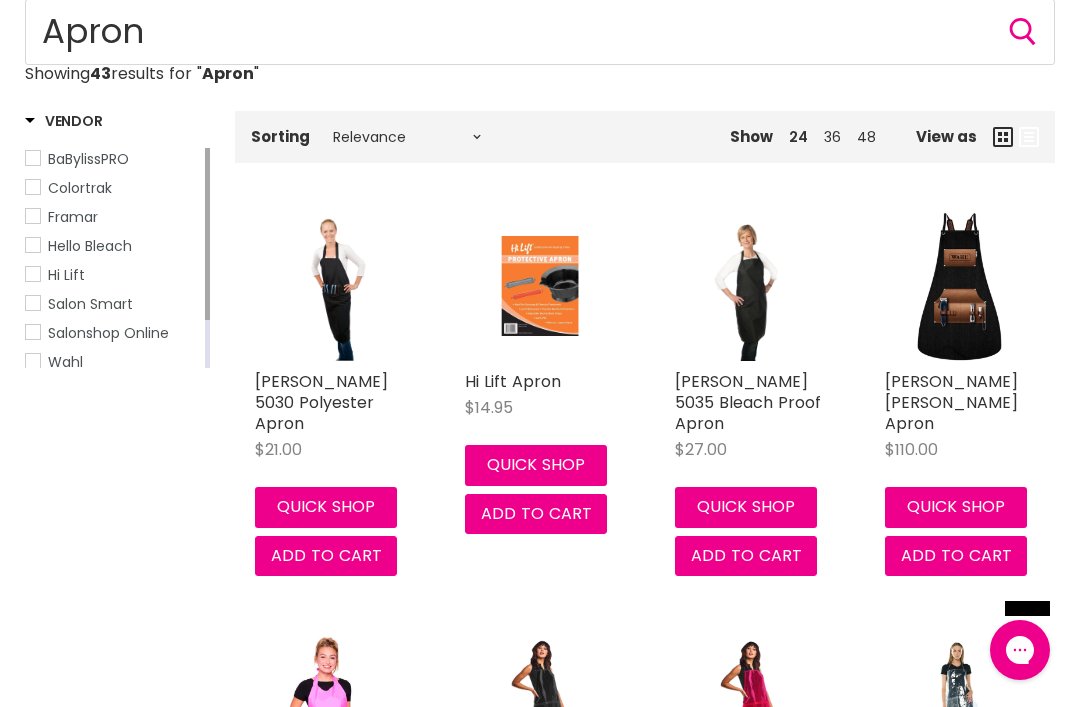 scroll, scrollTop: 0, scrollLeft: 0, axis: both 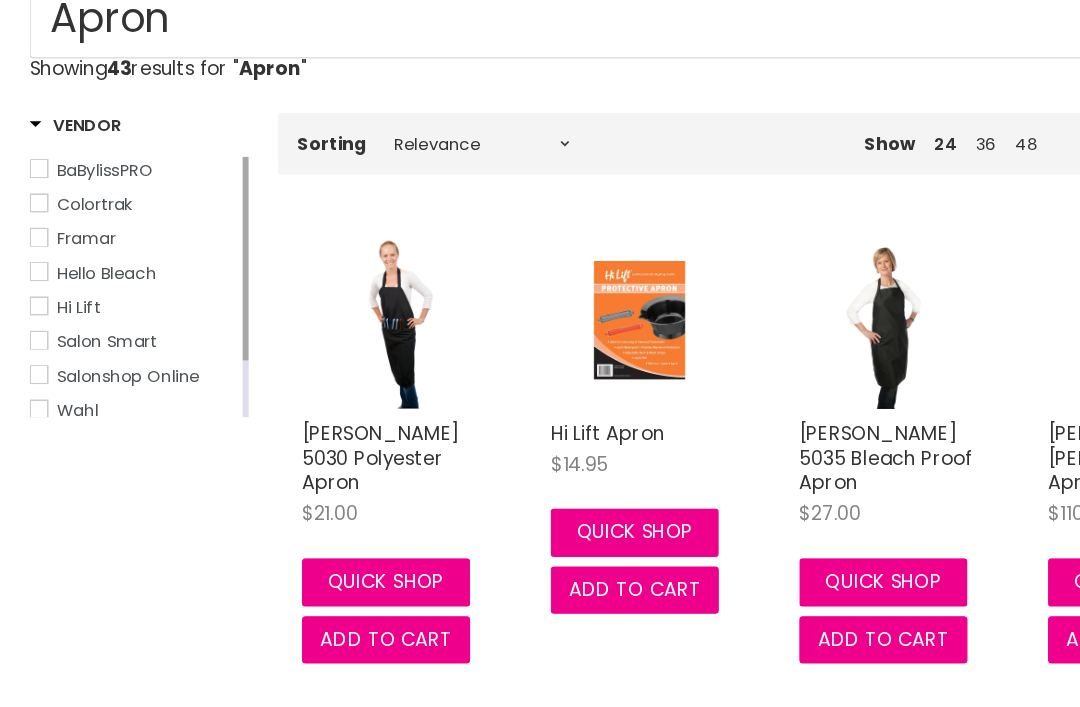 click on "Wahl 5030 Polyester Apron" at bounding box center [321, 387] 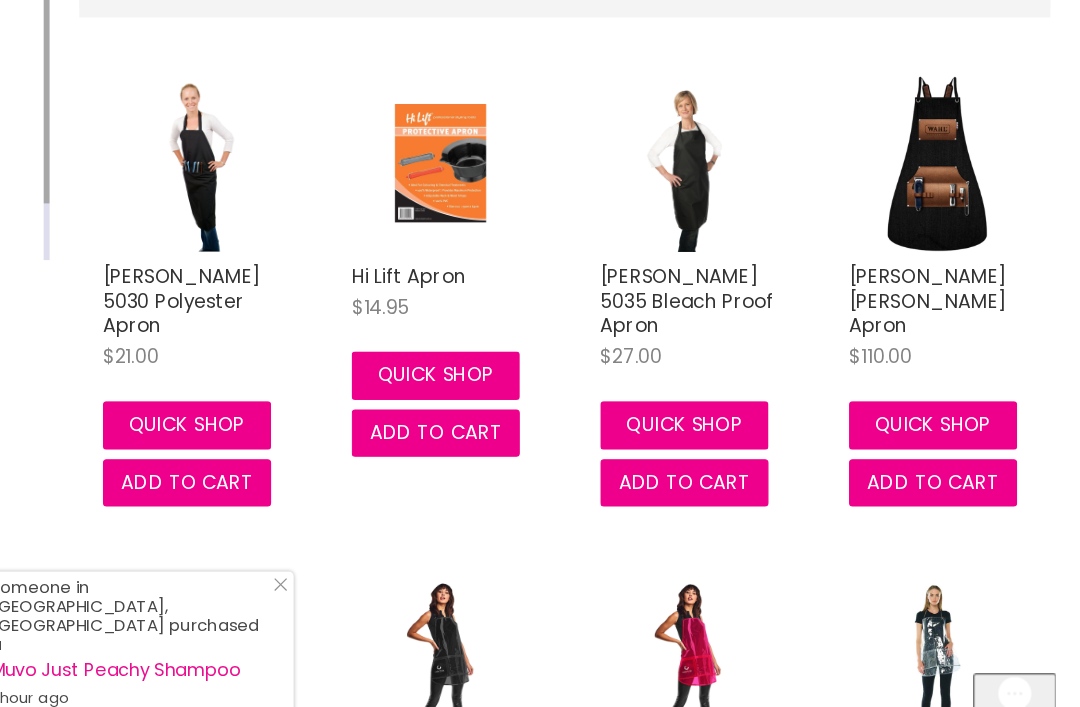scroll, scrollTop: 395, scrollLeft: 0, axis: vertical 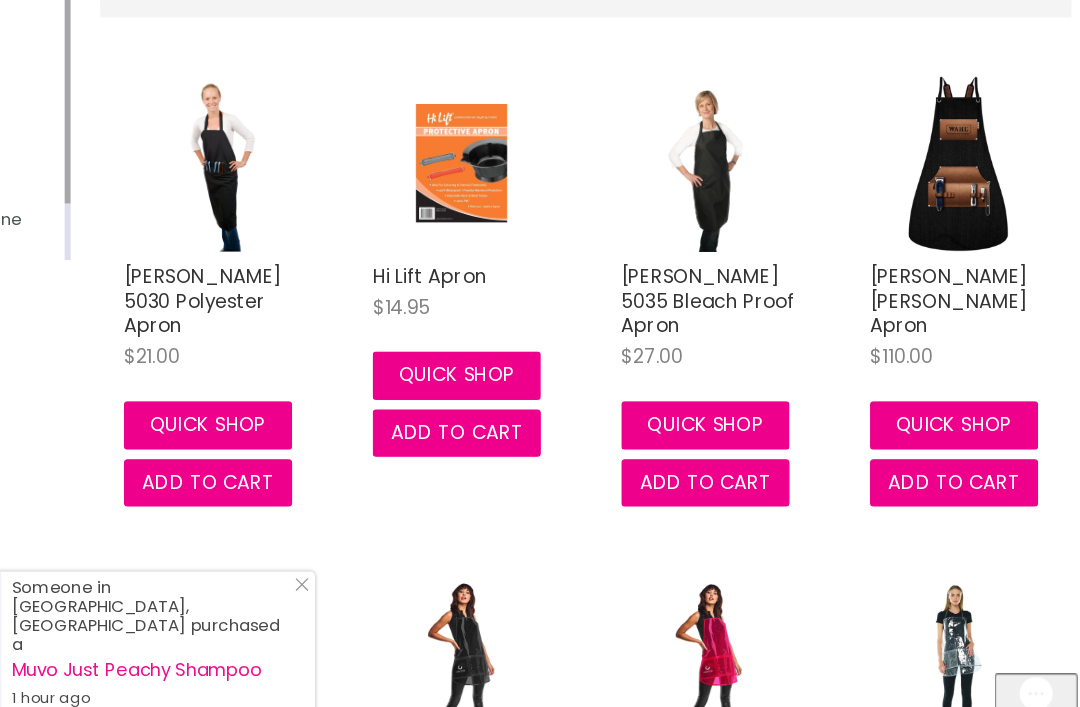 click on "Close Icon" 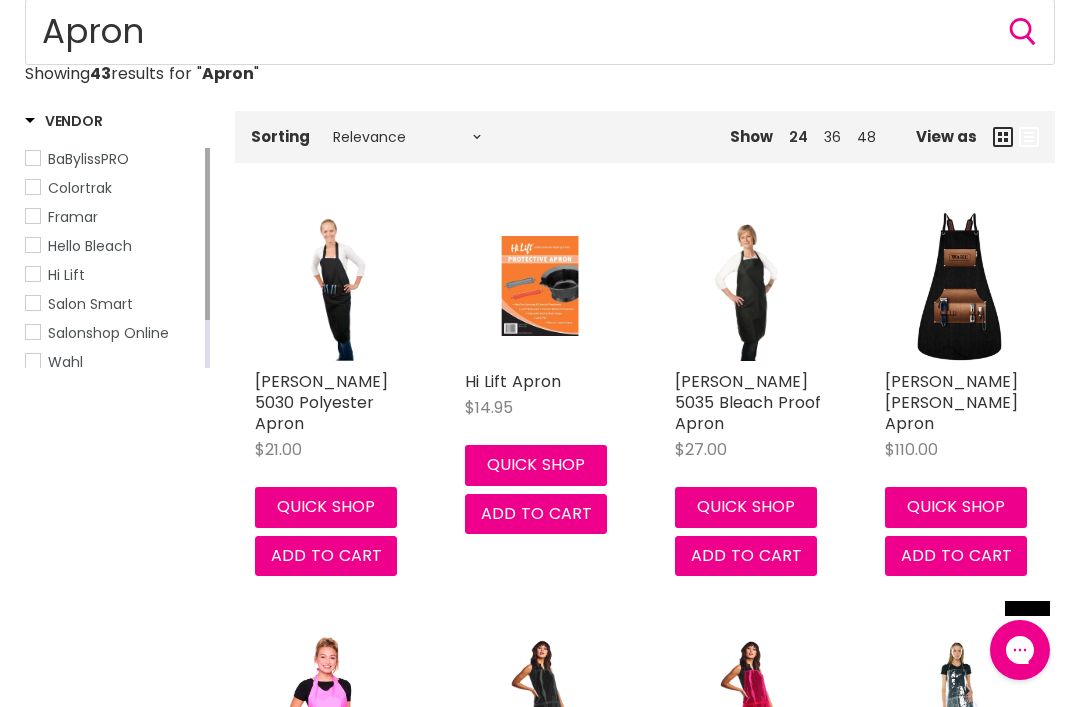 scroll, scrollTop: 278, scrollLeft: 0, axis: vertical 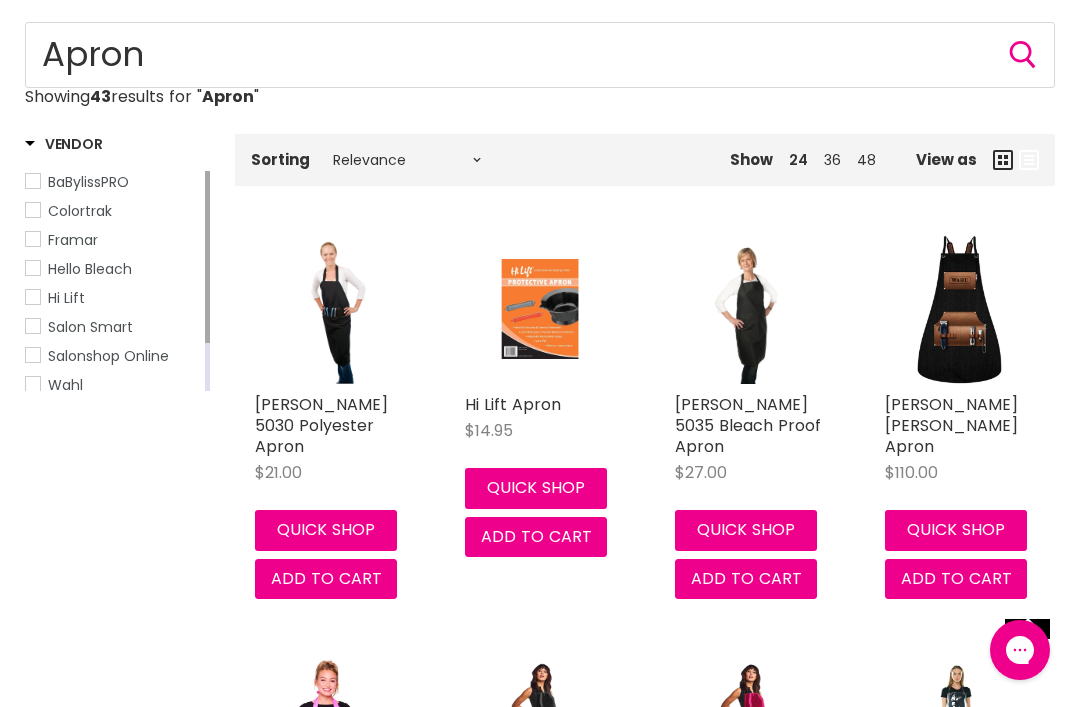 click on "[PERSON_NAME] 5035 Bleach Proof Apron" at bounding box center (748, 425) 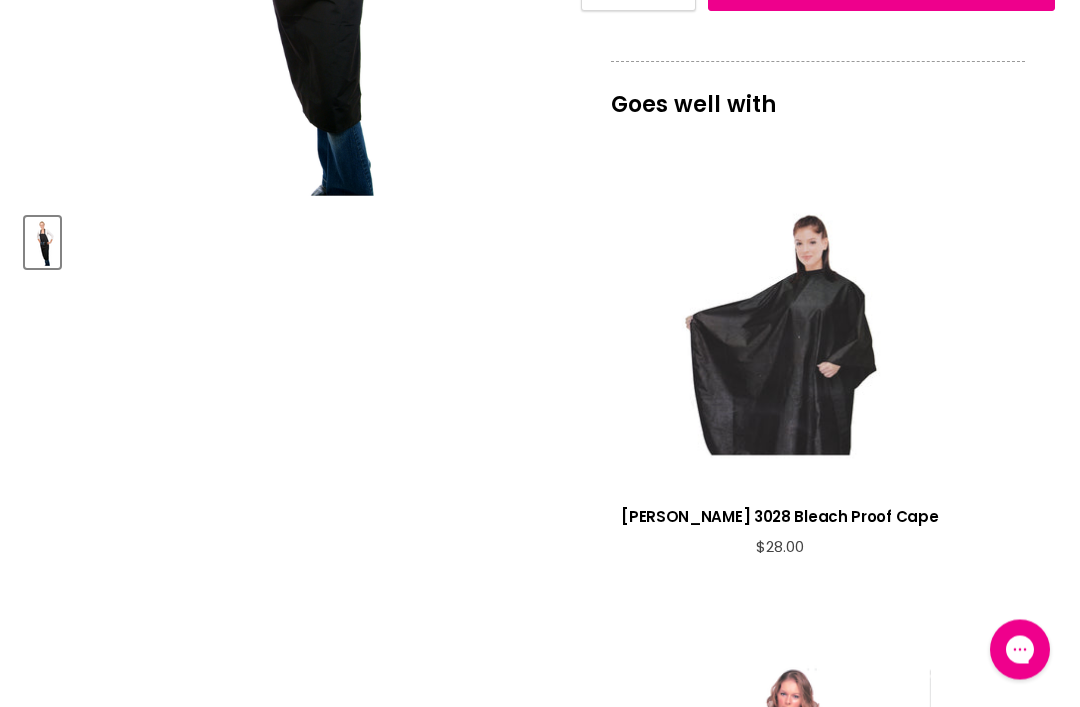 scroll, scrollTop: 0, scrollLeft: 0, axis: both 